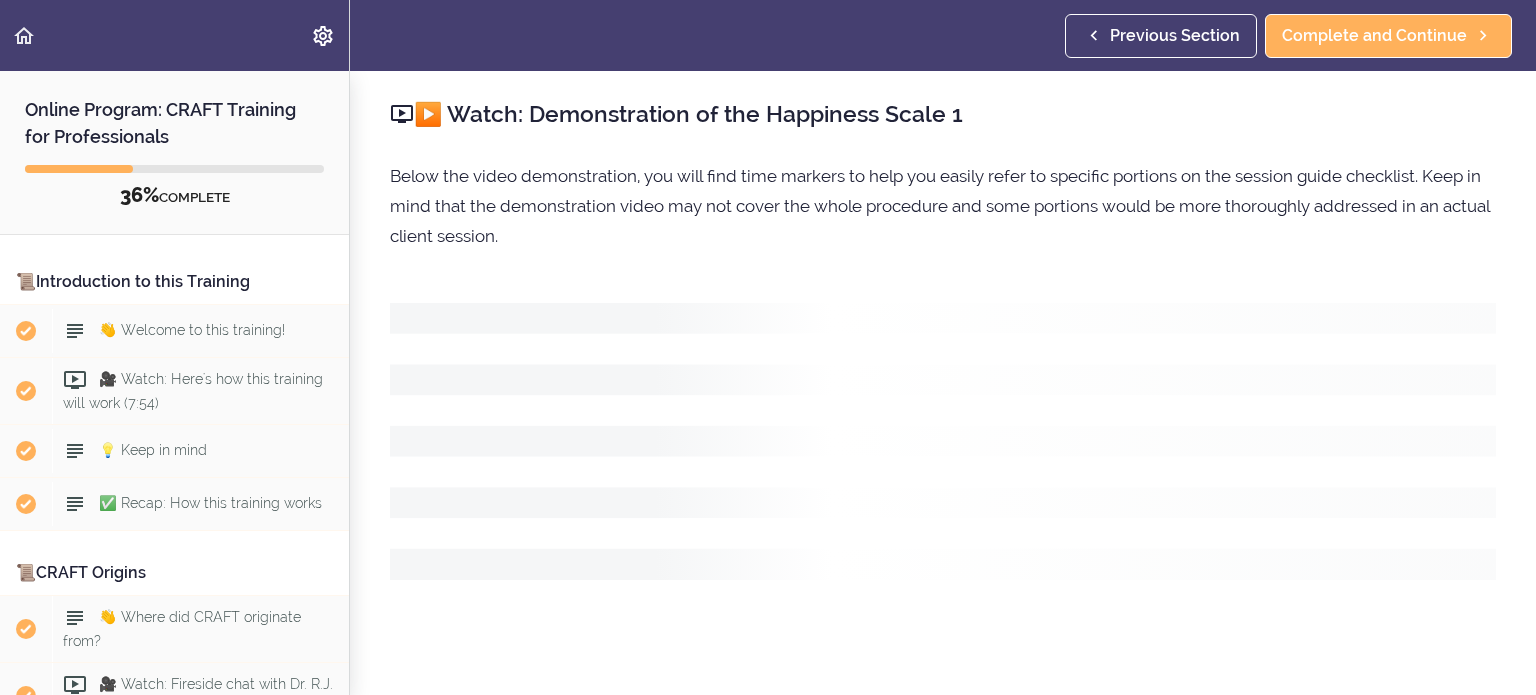 scroll, scrollTop: 0, scrollLeft: 0, axis: both 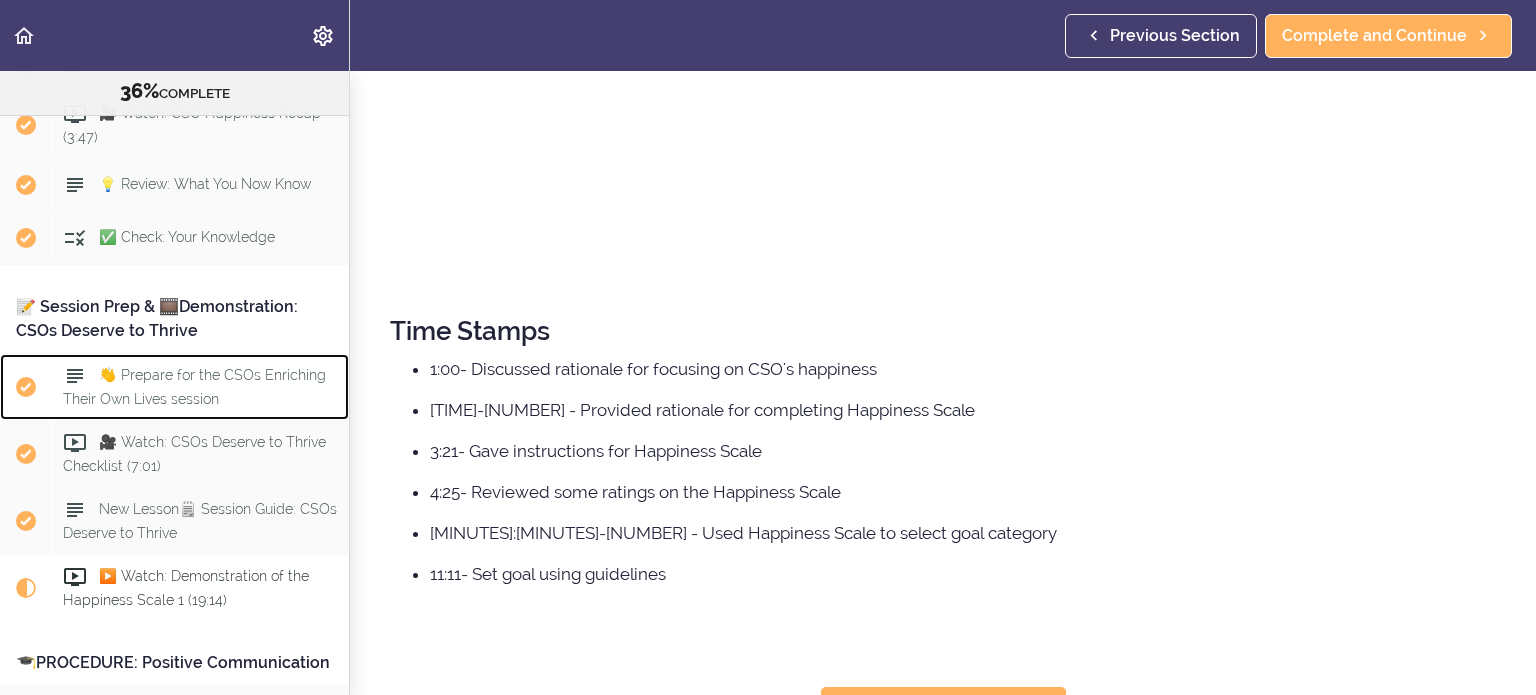 click on "👋 Prepare for the CSOs Enriching Their Own Lives session" at bounding box center (200, 387) 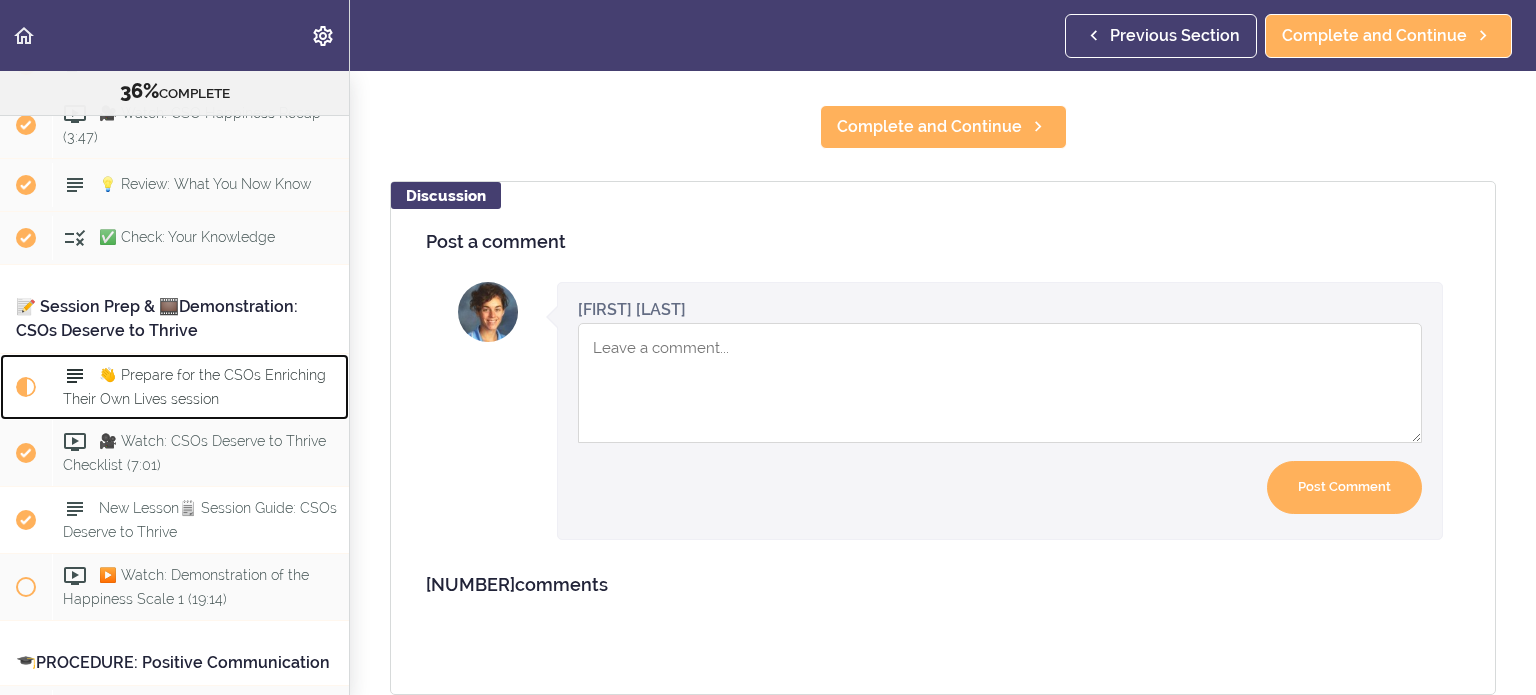 scroll, scrollTop: 0, scrollLeft: 0, axis: both 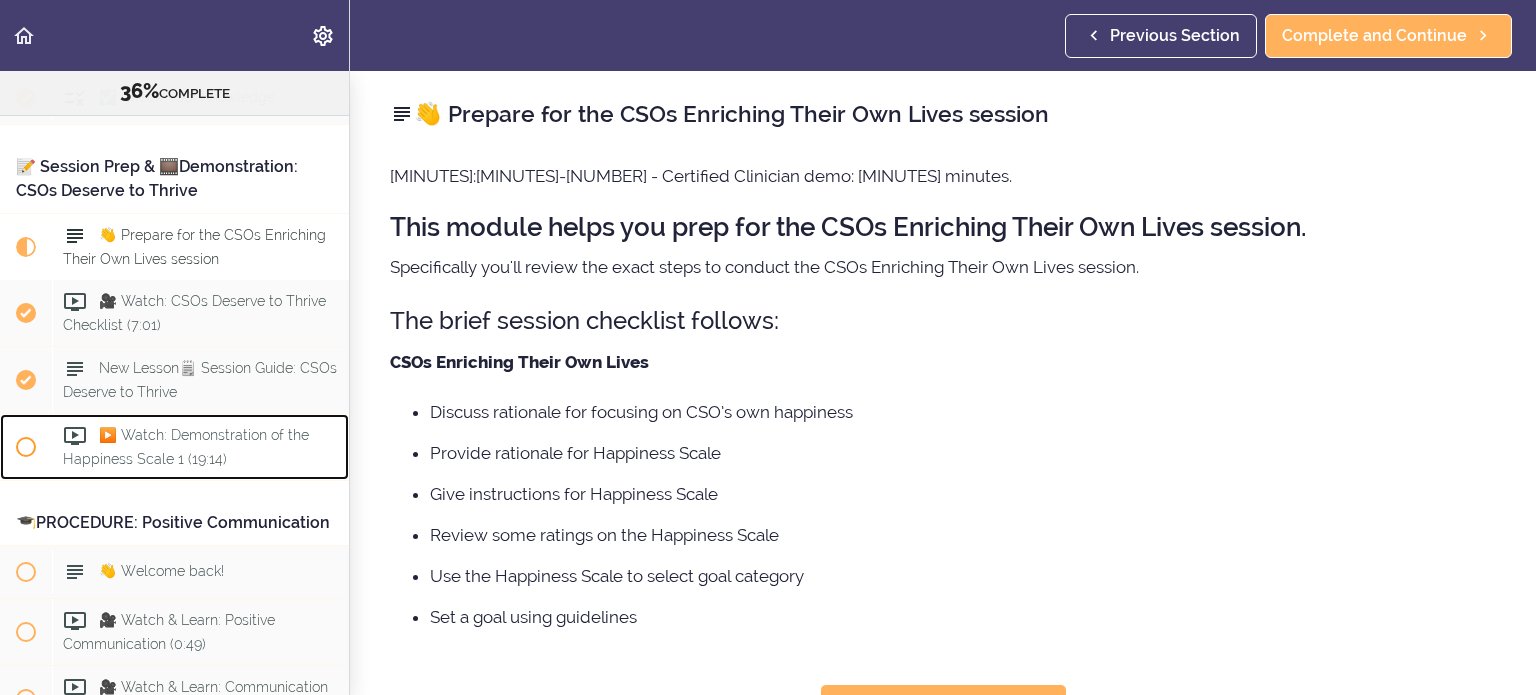 click on "▶️ Watch: Demonstration of the Happiness Scale 1
(19:14)" at bounding box center [186, 446] 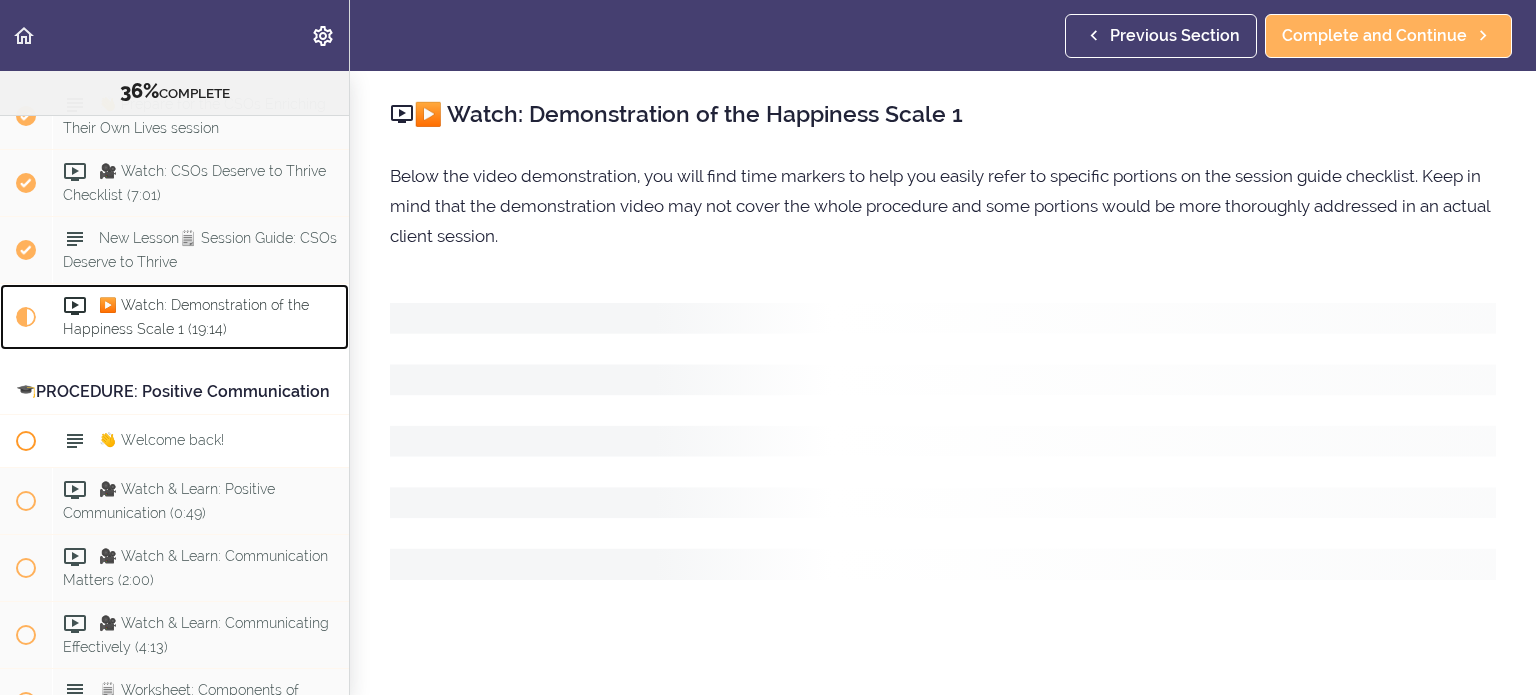 scroll, scrollTop: 5176, scrollLeft: 0, axis: vertical 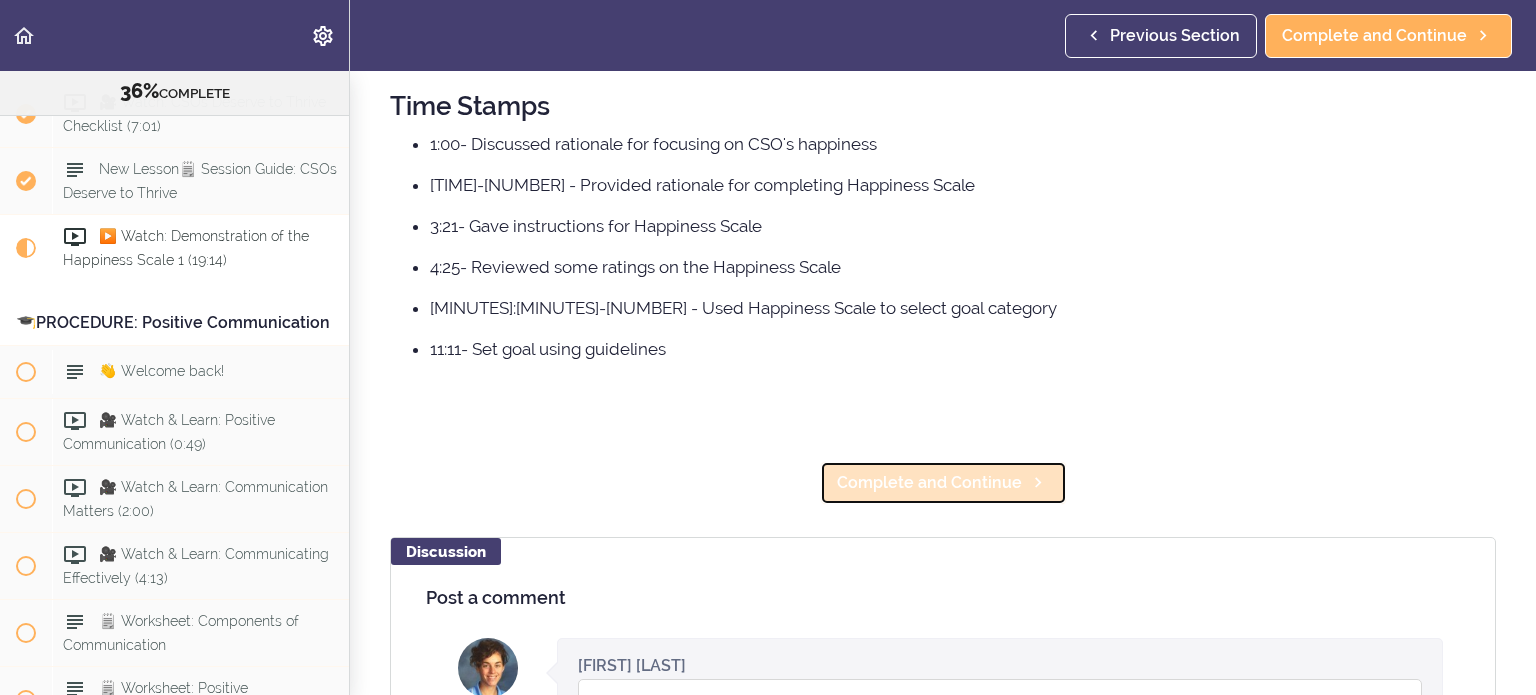 click on "Complete and Continue" at bounding box center (929, 483) 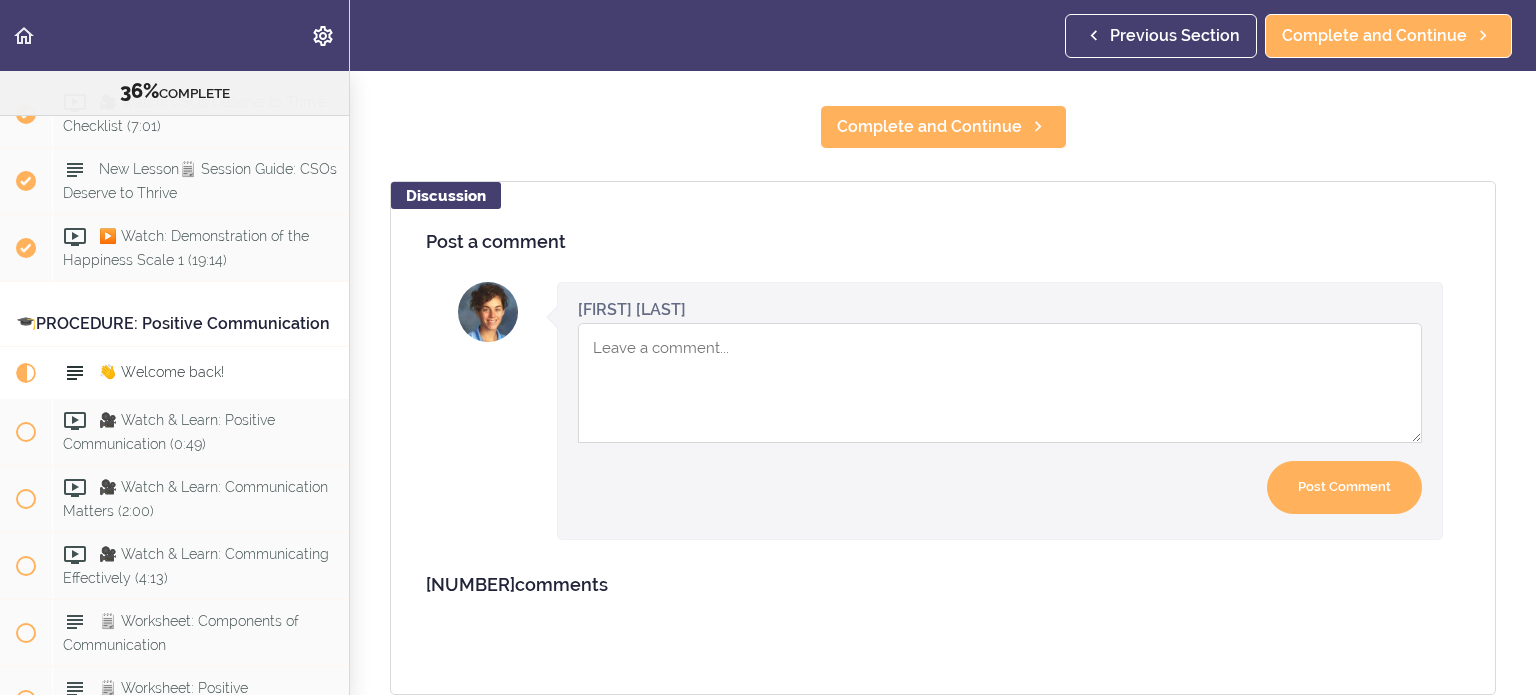 scroll, scrollTop: 0, scrollLeft: 0, axis: both 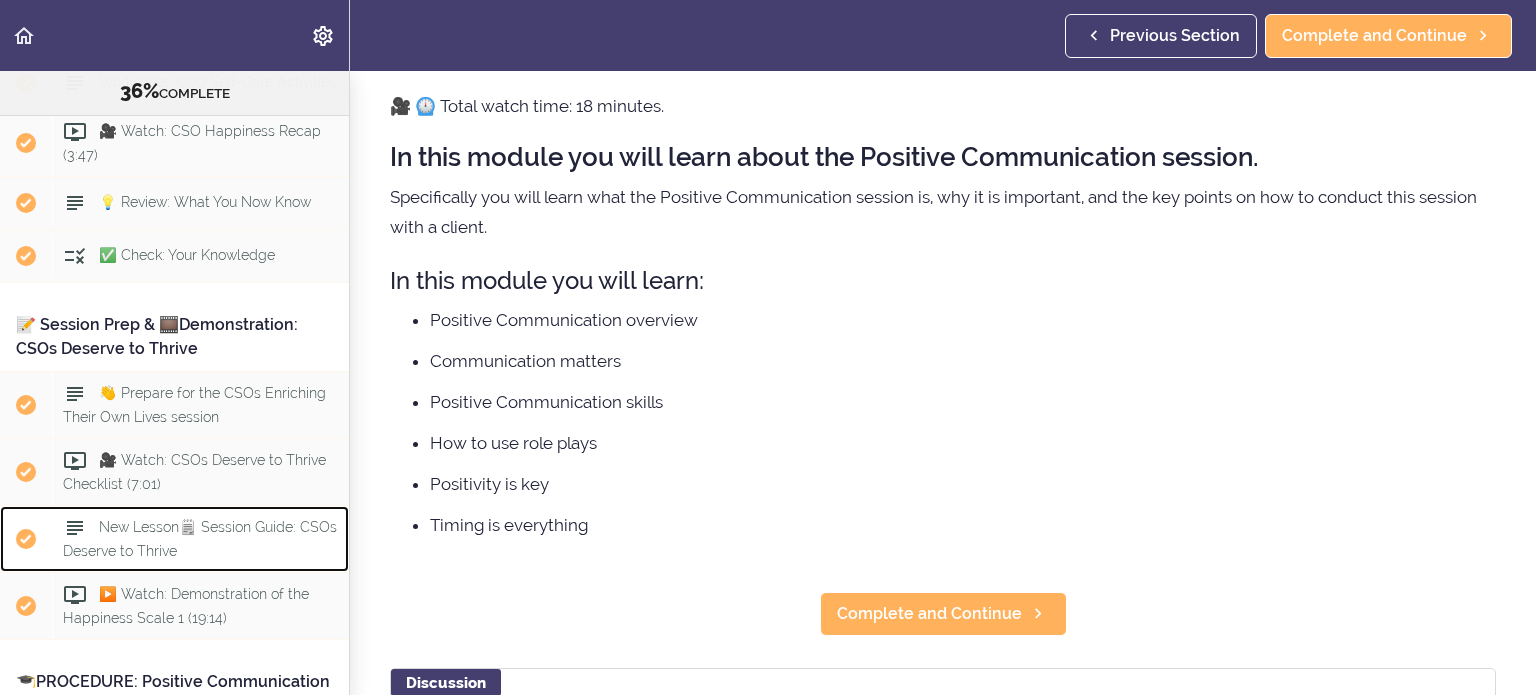 click on "New Lesson🗒️ Session Guide: CSOs Deserve to Thrive" at bounding box center (200, 538) 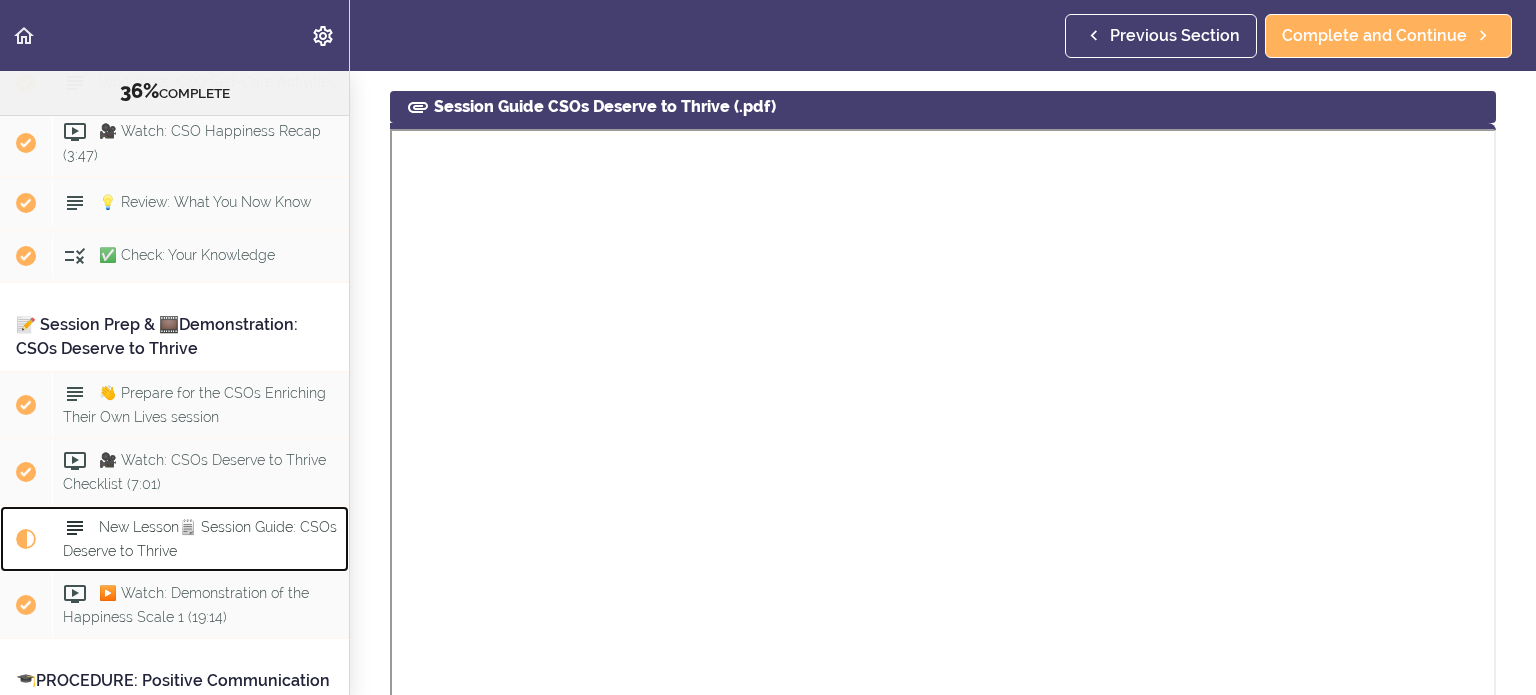 scroll, scrollTop: 0, scrollLeft: 0, axis: both 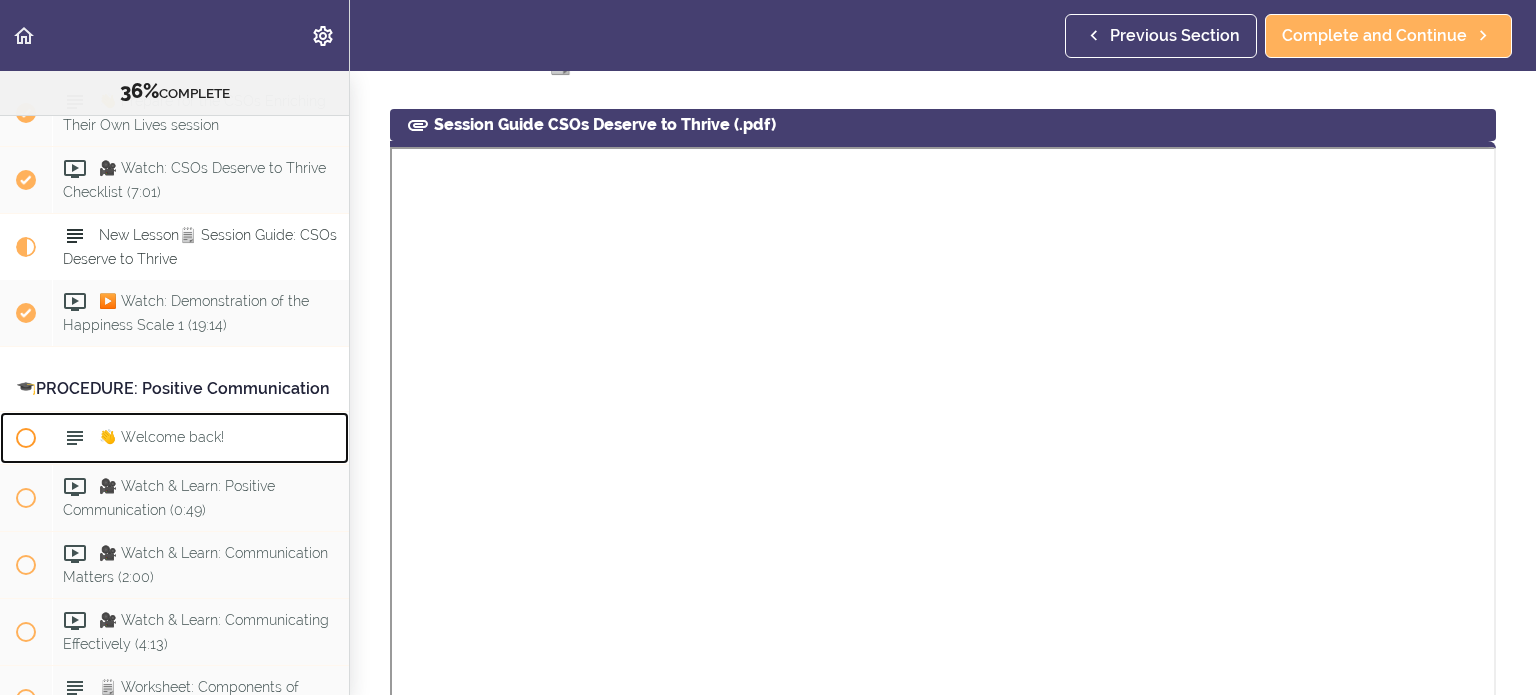 click on "👋 Welcome back!" at bounding box center (161, 437) 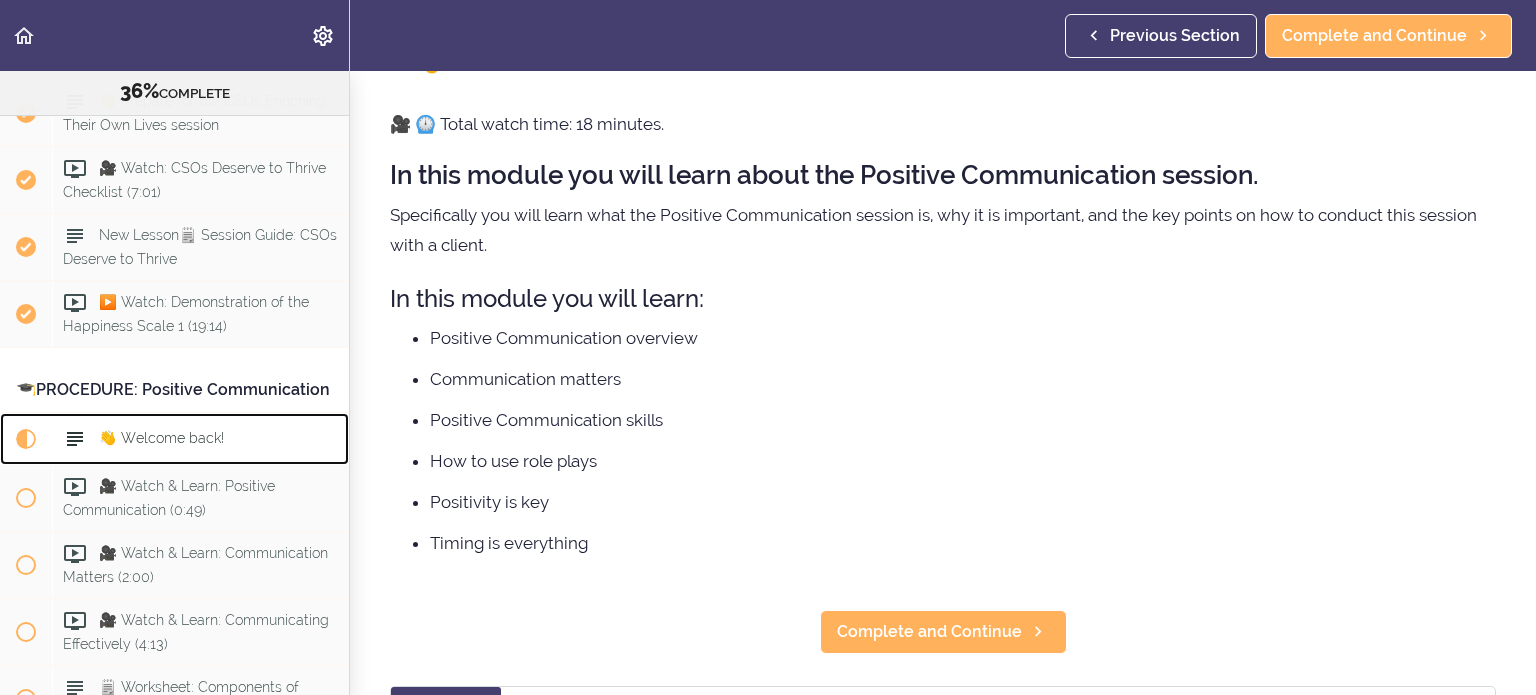 scroll, scrollTop: 0, scrollLeft: 0, axis: both 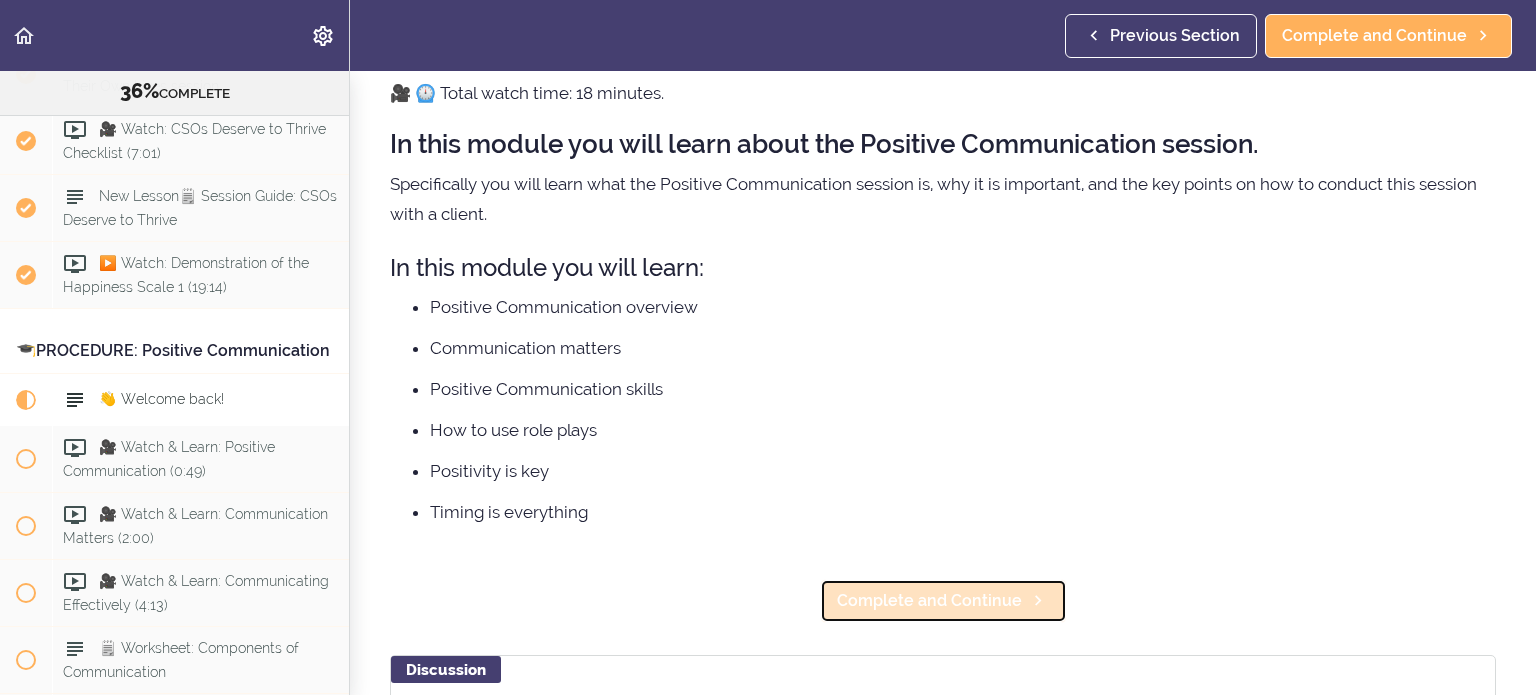 click on "Complete and Continue" at bounding box center [929, 601] 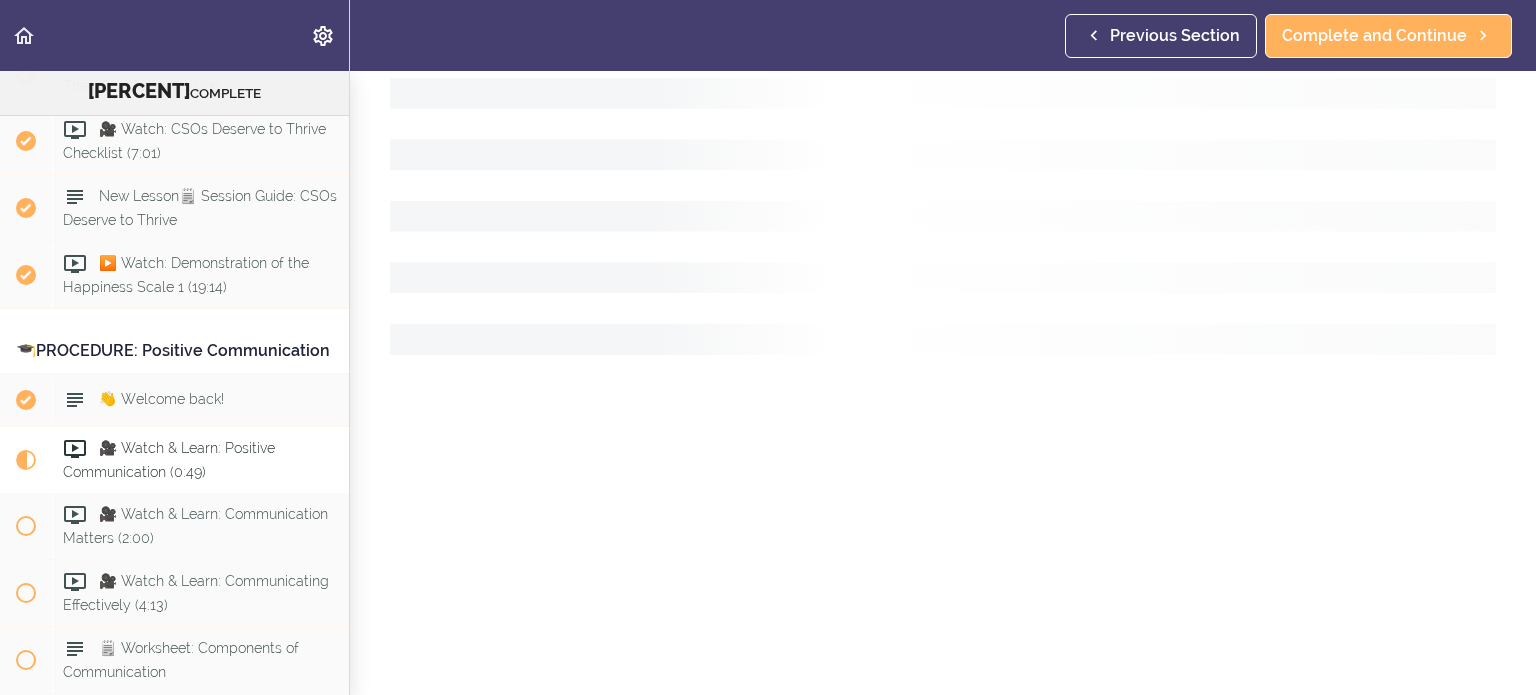 scroll, scrollTop: 5323, scrollLeft: 0, axis: vertical 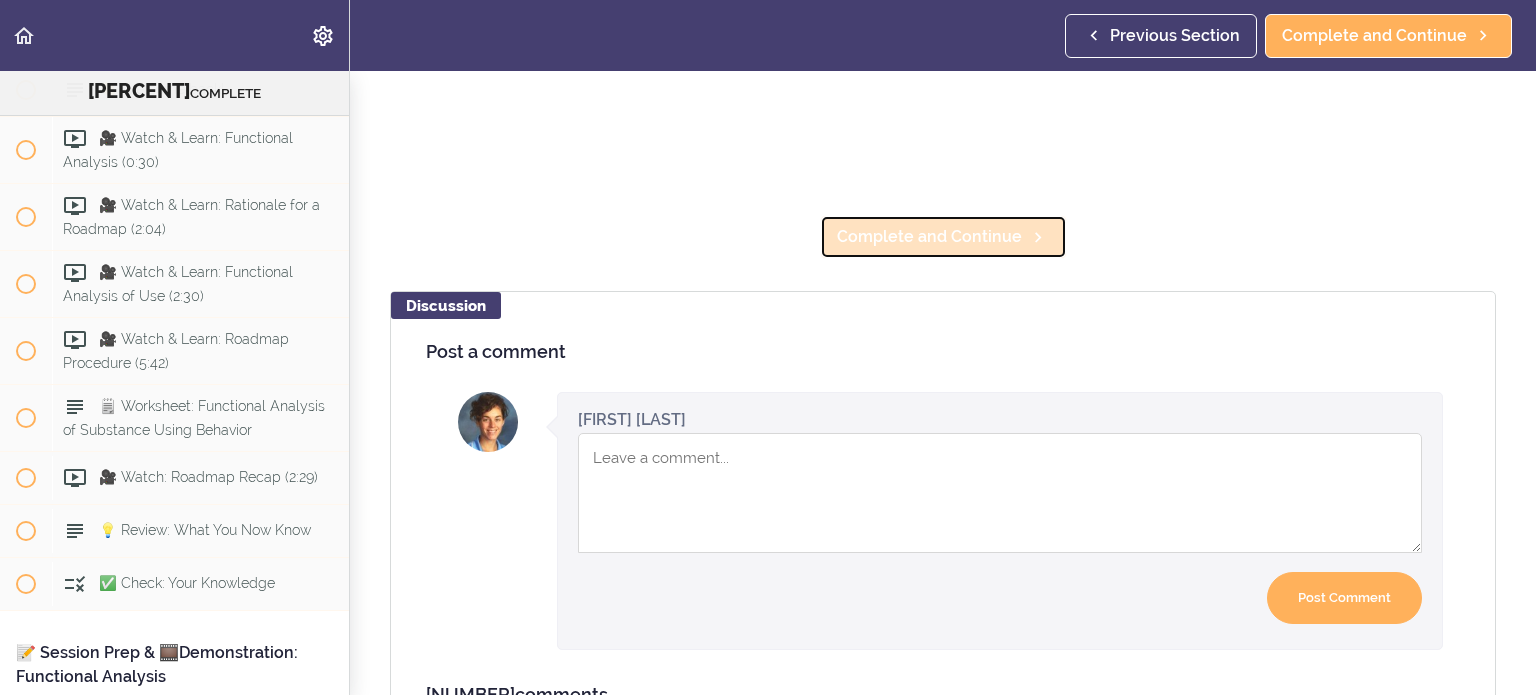 click on "Complete and Continue" at bounding box center [929, 237] 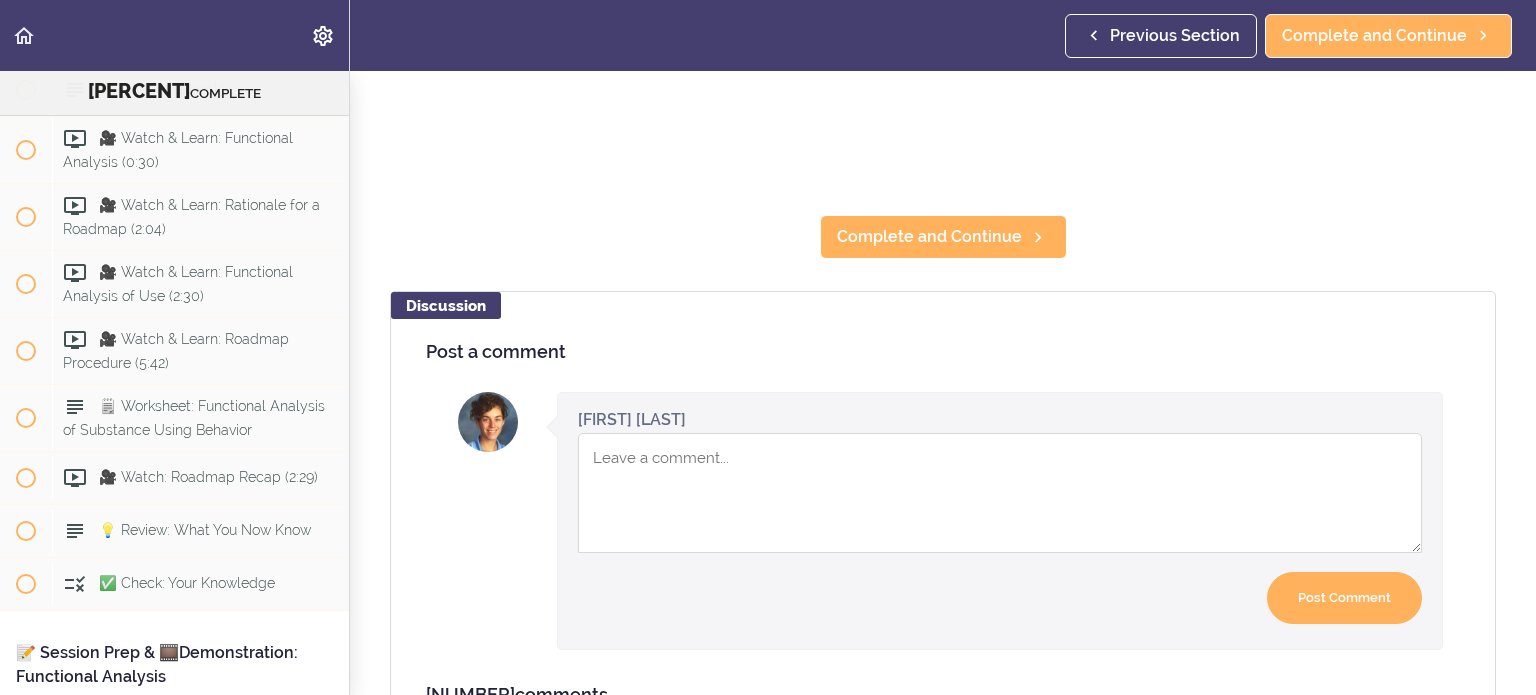scroll, scrollTop: 0, scrollLeft: 0, axis: both 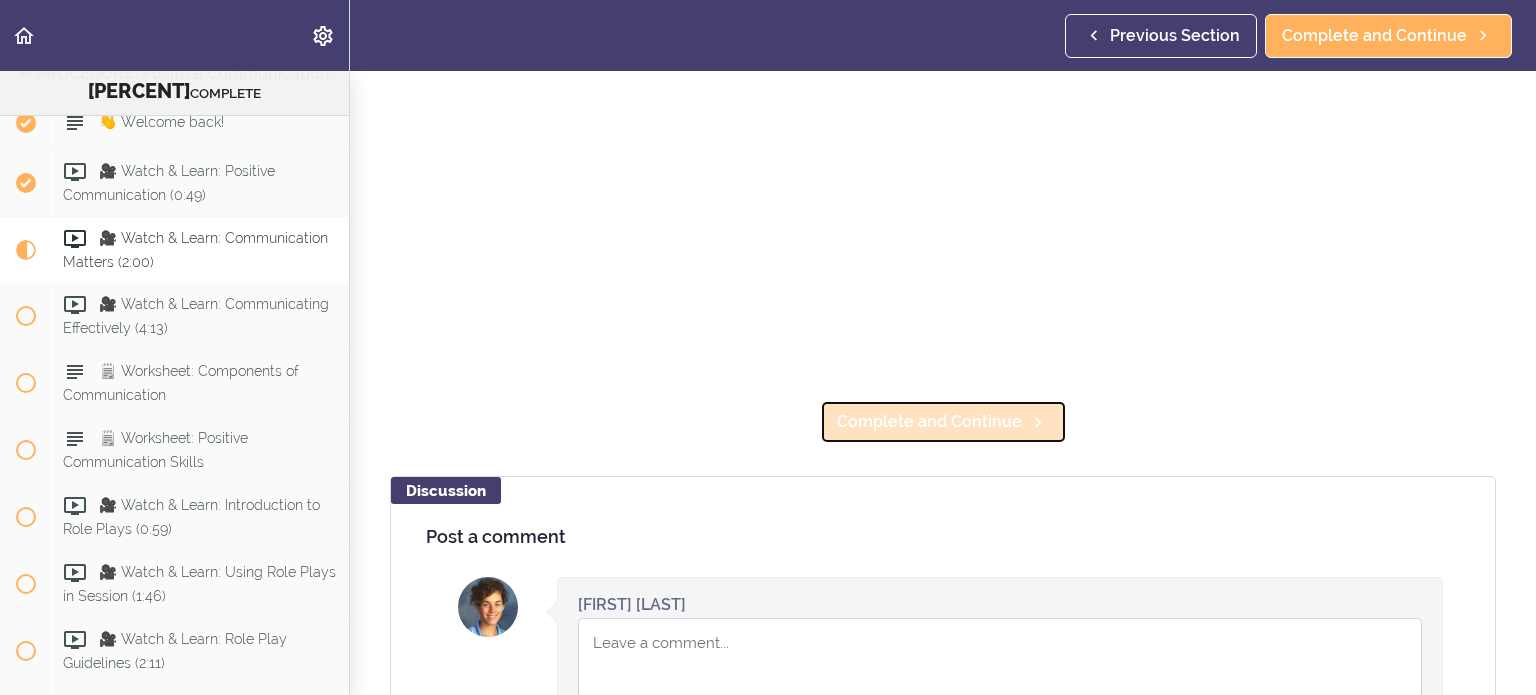 click on "Complete and Continue" at bounding box center [929, 422] 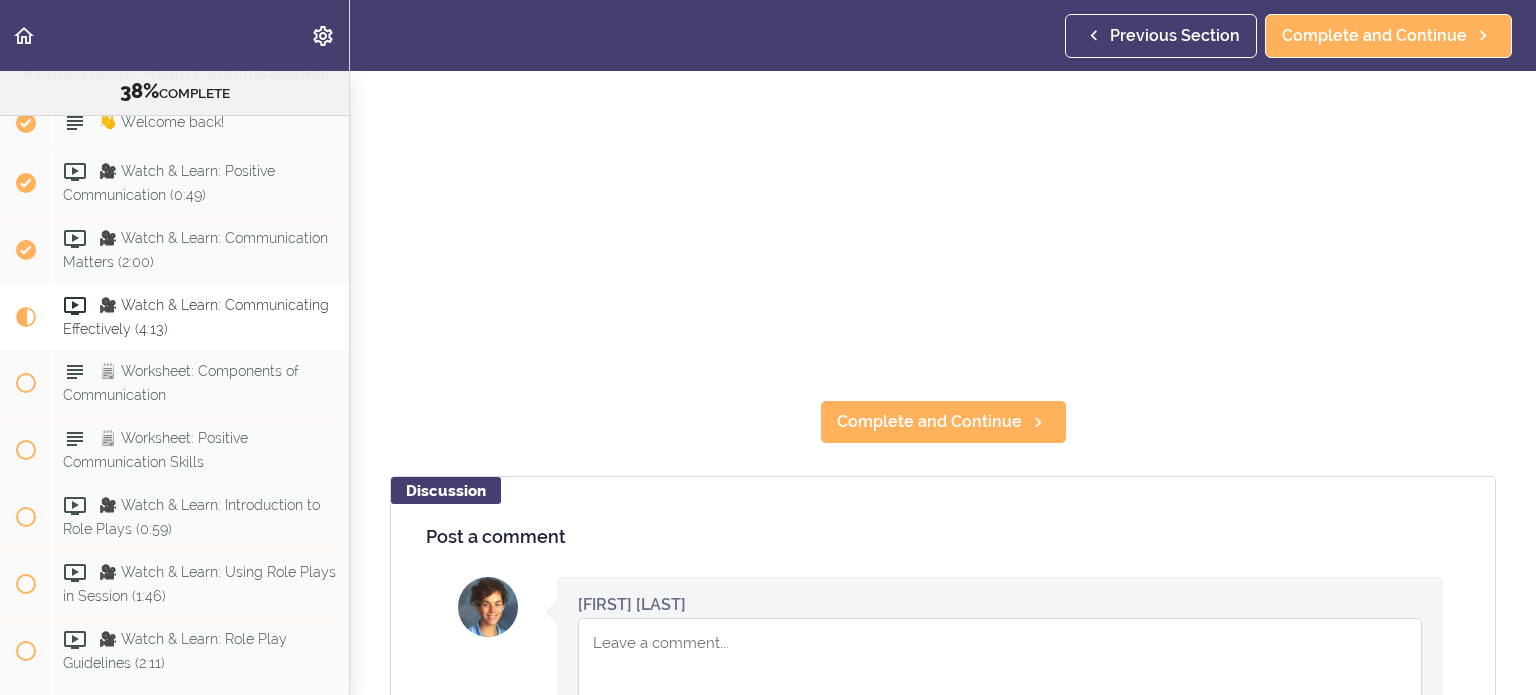 scroll, scrollTop: 0, scrollLeft: 0, axis: both 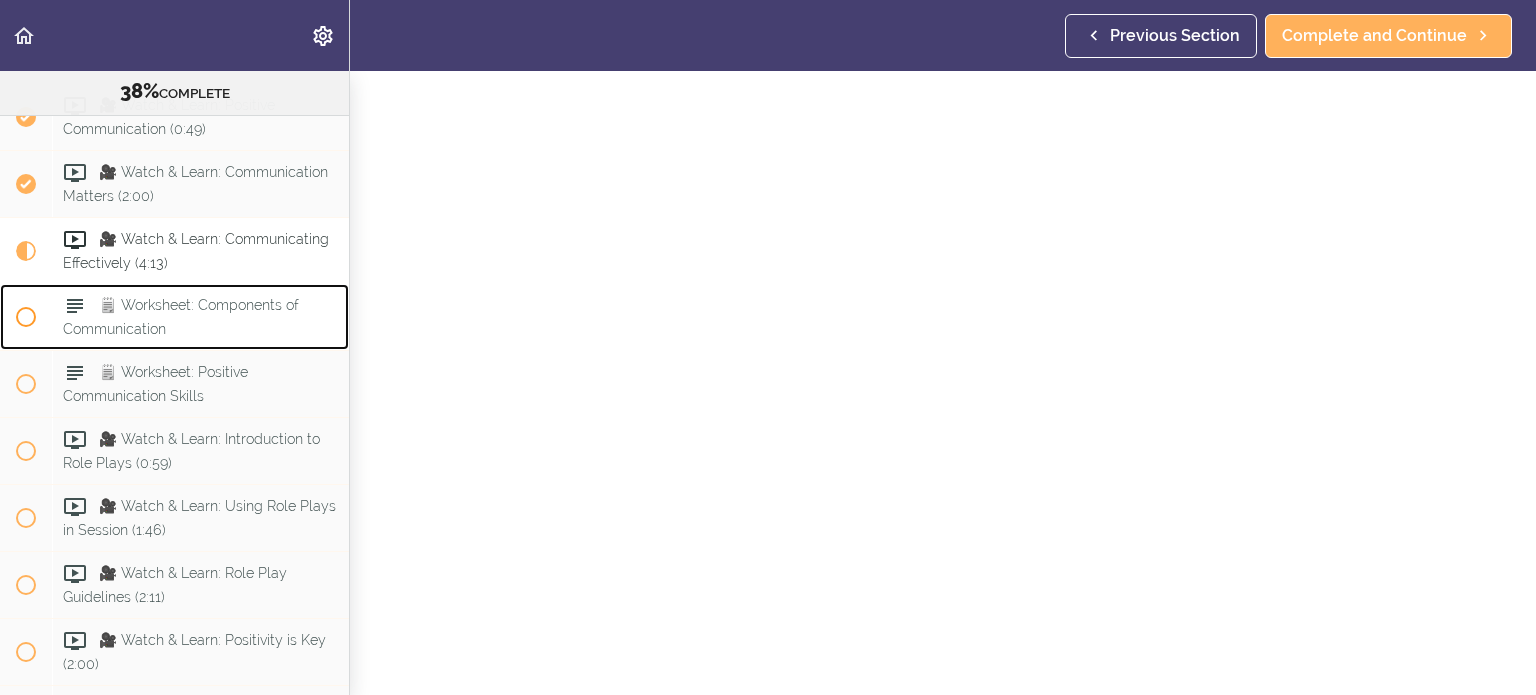 click on "🗒️ Worksheet: Components of Communication" at bounding box center [181, 316] 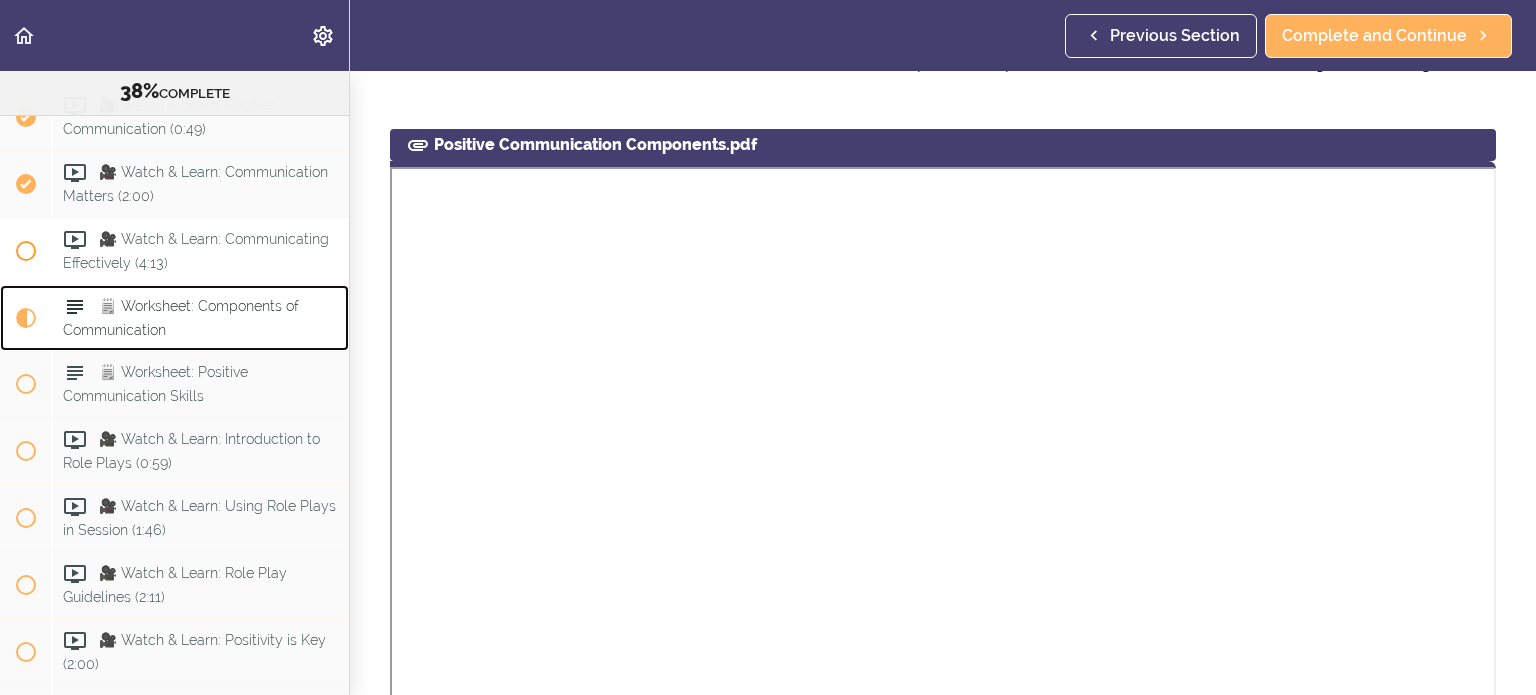 scroll, scrollTop: 0, scrollLeft: 0, axis: both 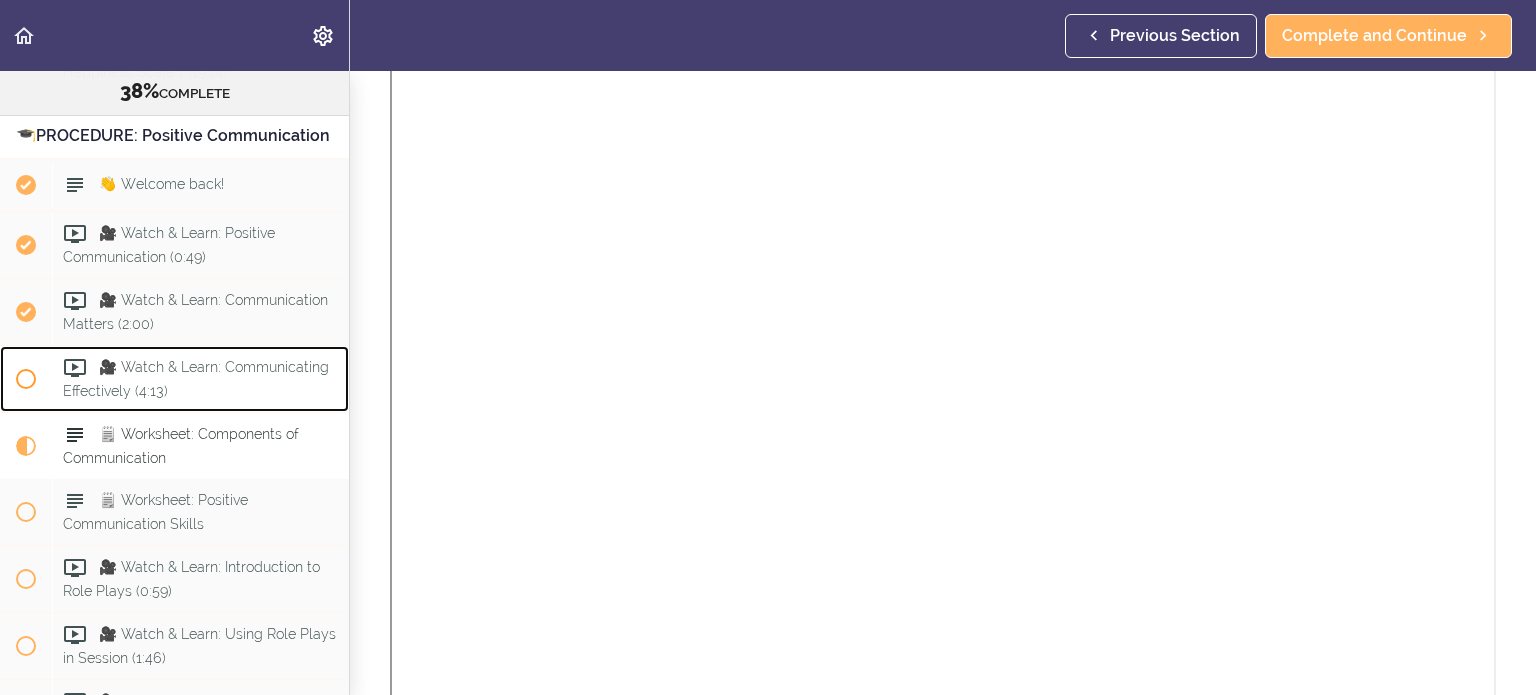 click on "🎥 Watch & Learn: Communicating Effectively
(4:13)" at bounding box center [200, 379] 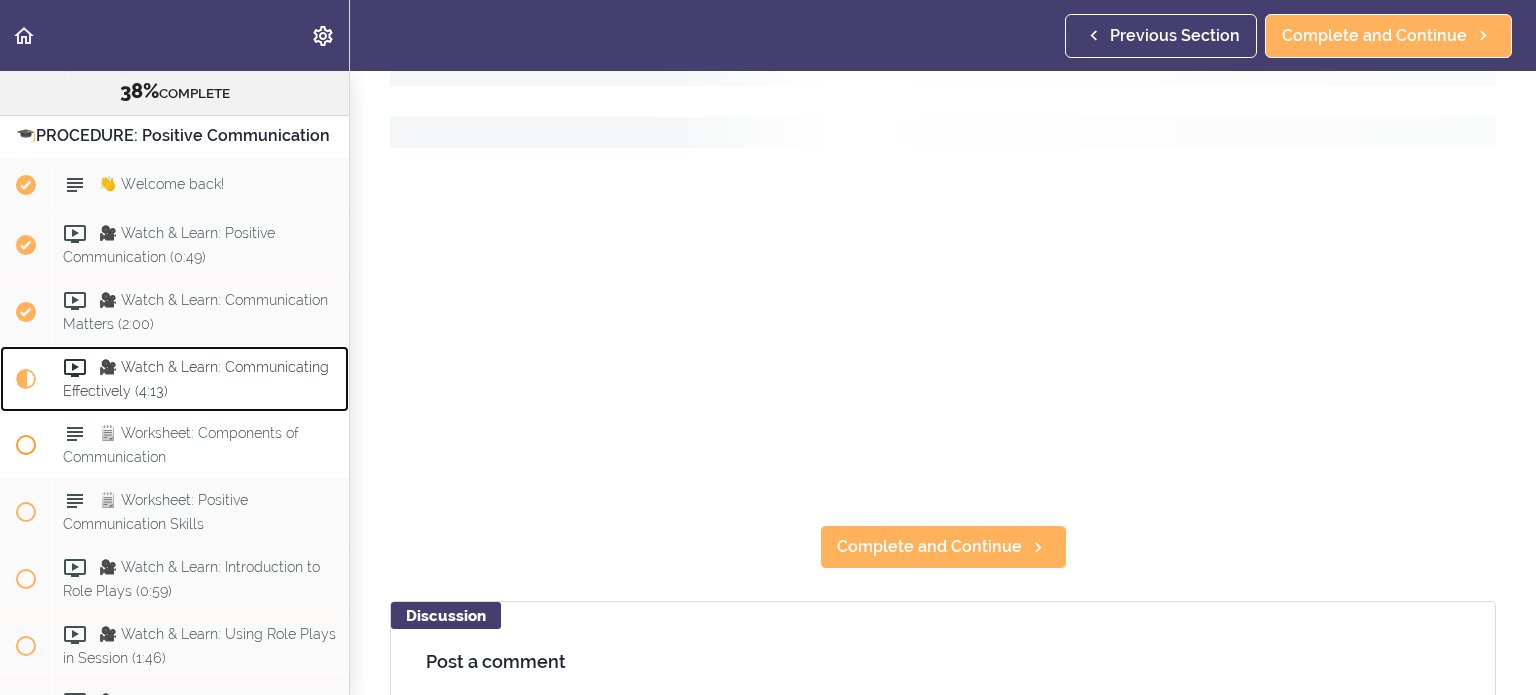 scroll, scrollTop: 0, scrollLeft: 0, axis: both 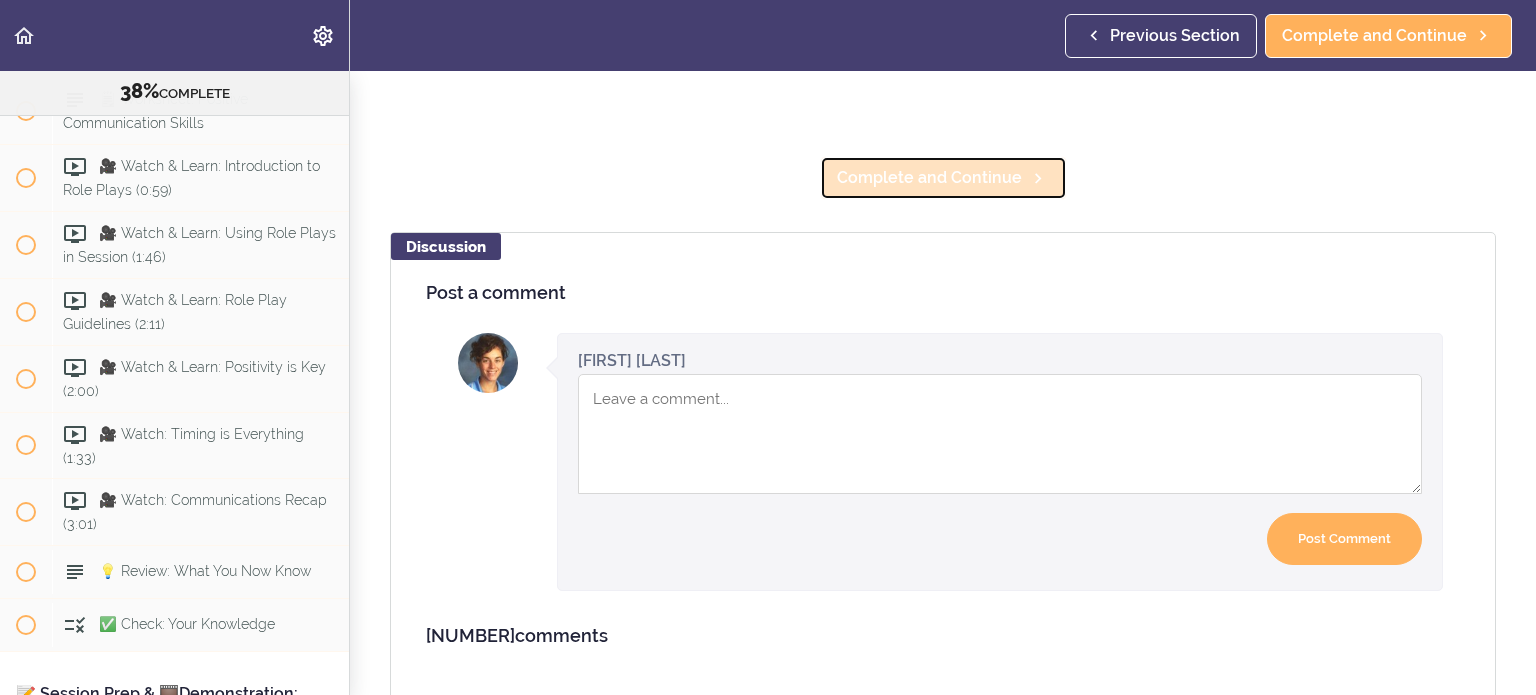 click on "Complete and Continue" at bounding box center [929, 178] 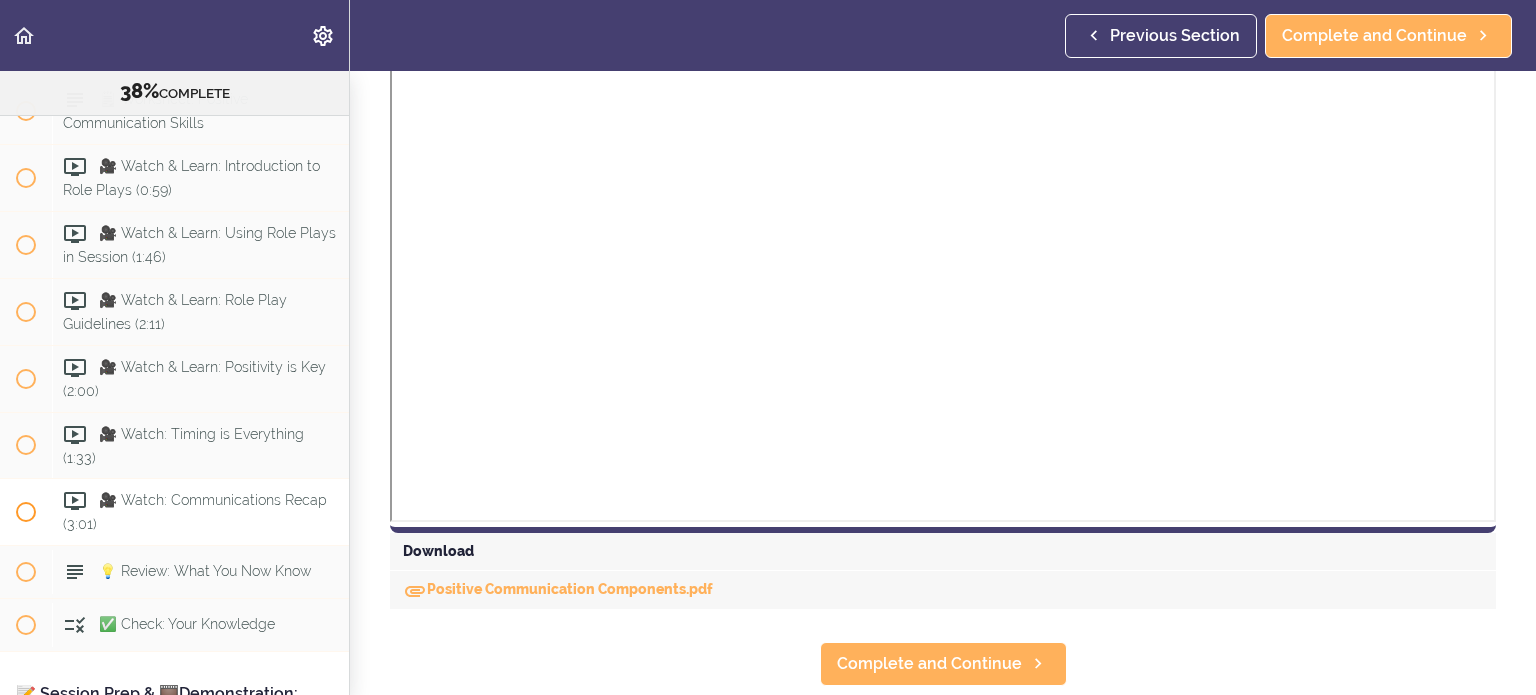 scroll, scrollTop: 5558, scrollLeft: 0, axis: vertical 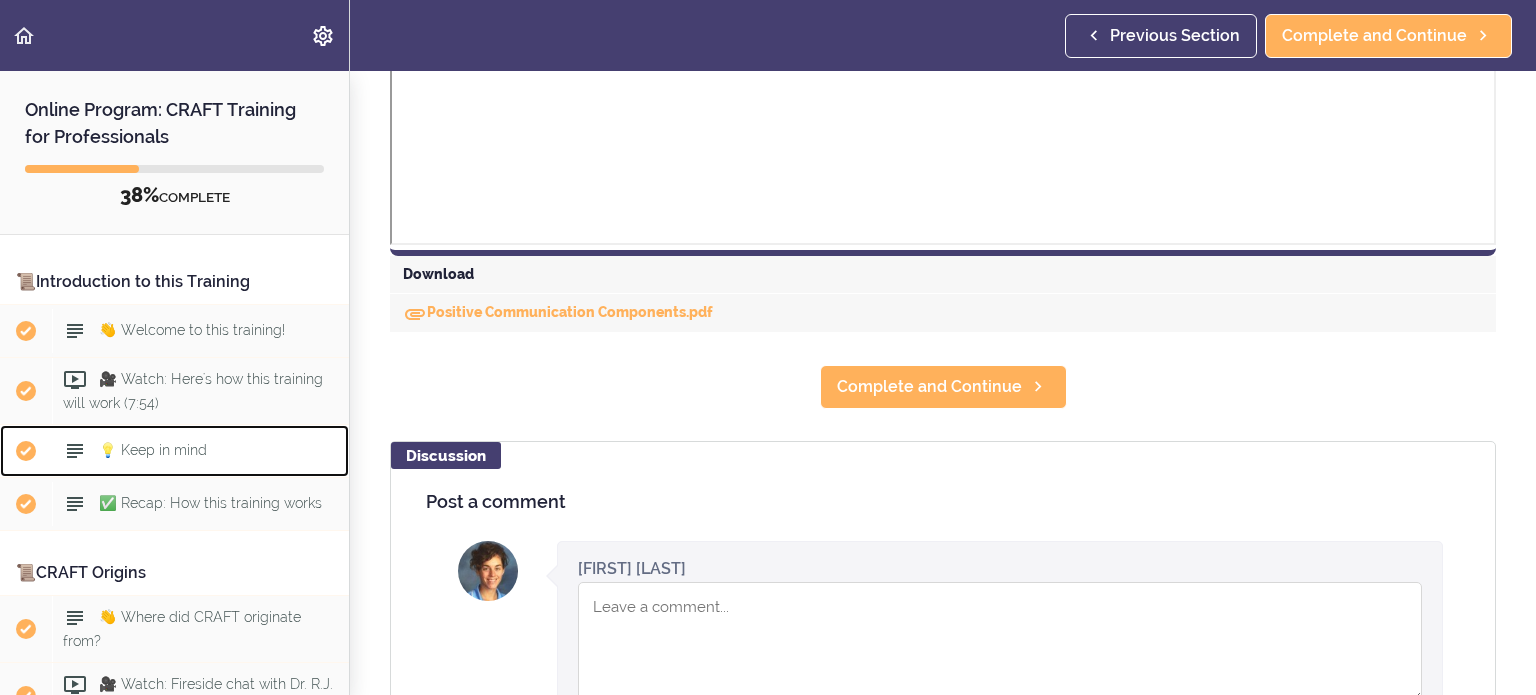 click on "💡 Keep in mind" at bounding box center (153, 450) 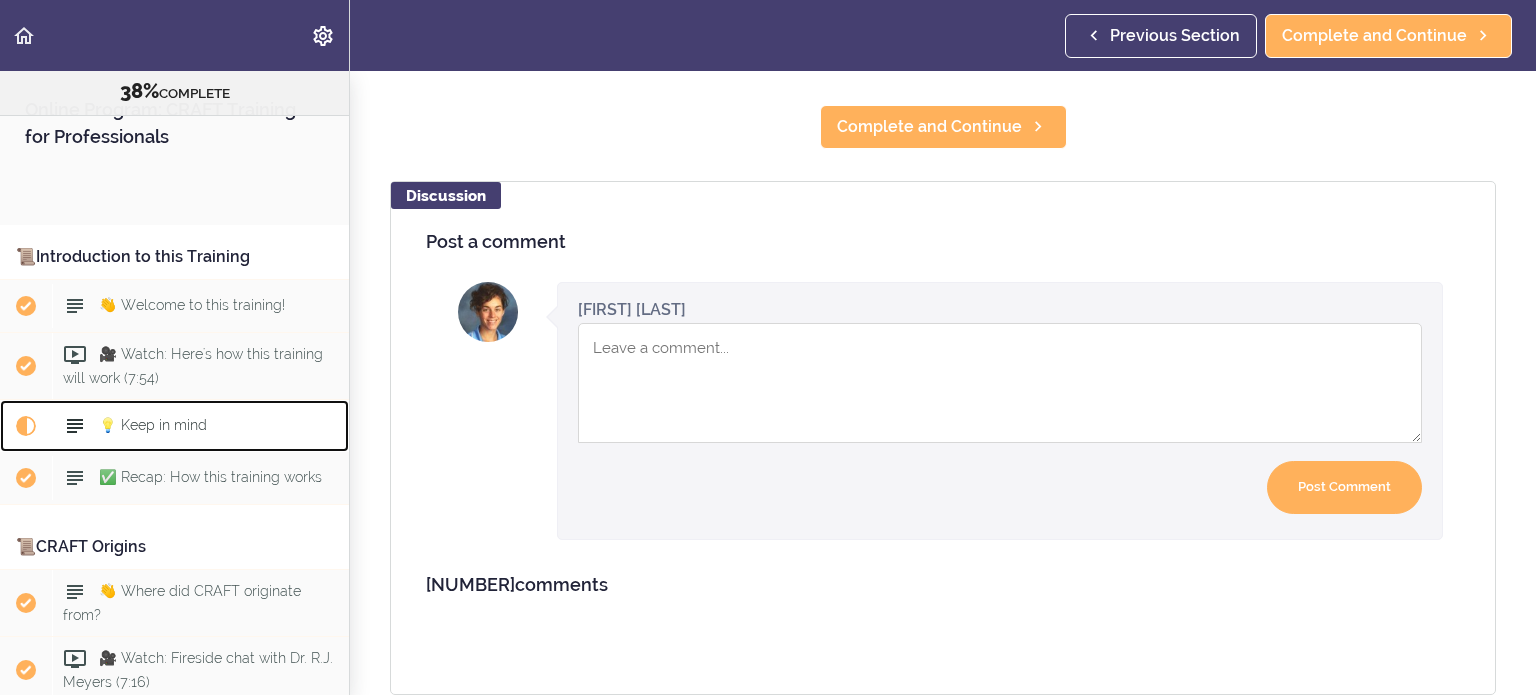 scroll, scrollTop: 0, scrollLeft: 0, axis: both 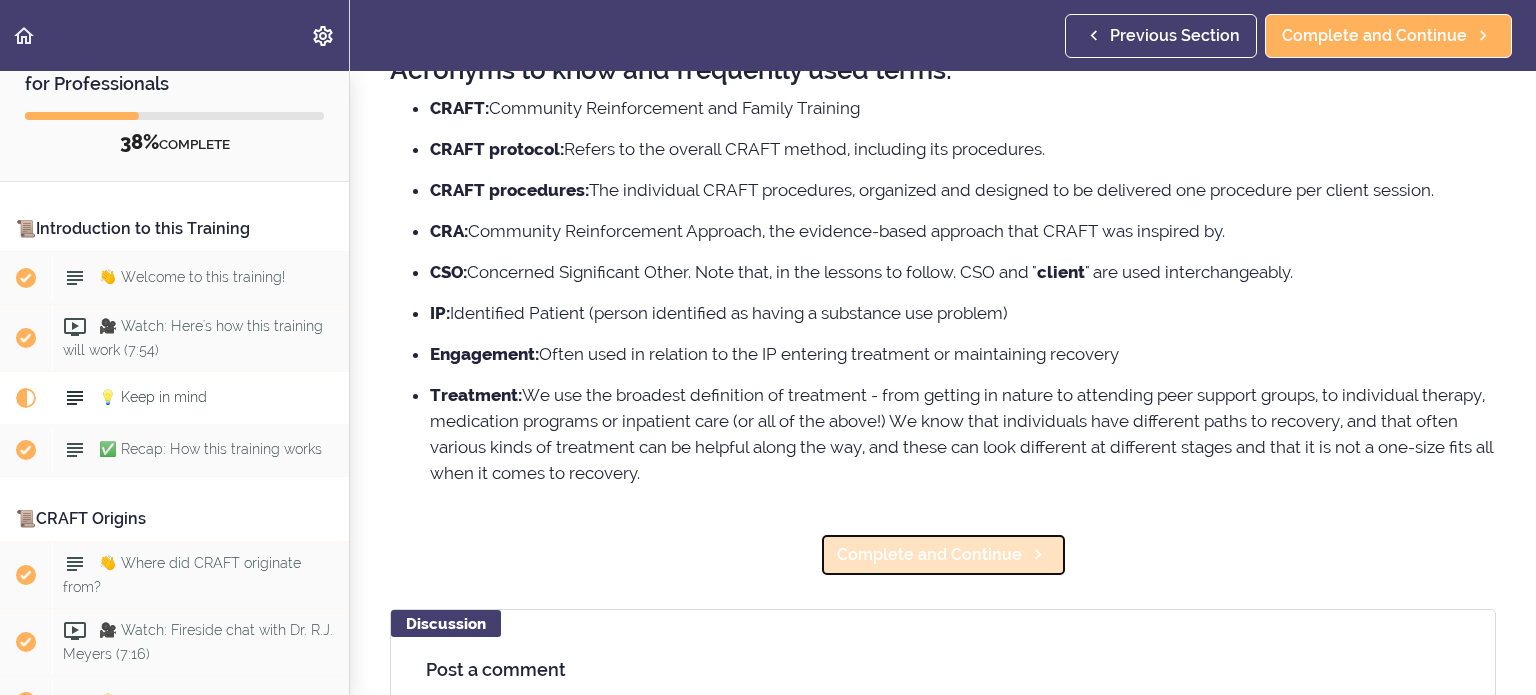 click on "Complete and Continue" at bounding box center (929, 555) 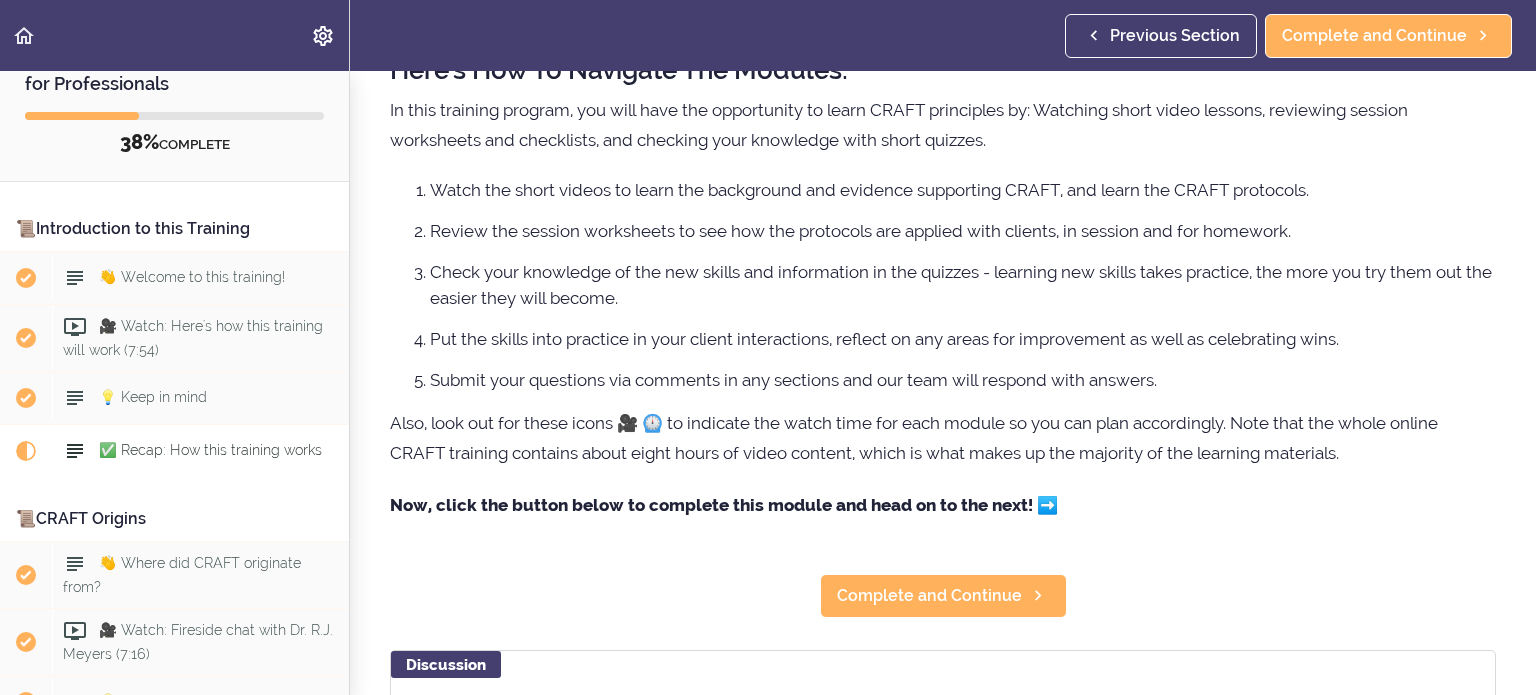 scroll, scrollTop: 0, scrollLeft: 0, axis: both 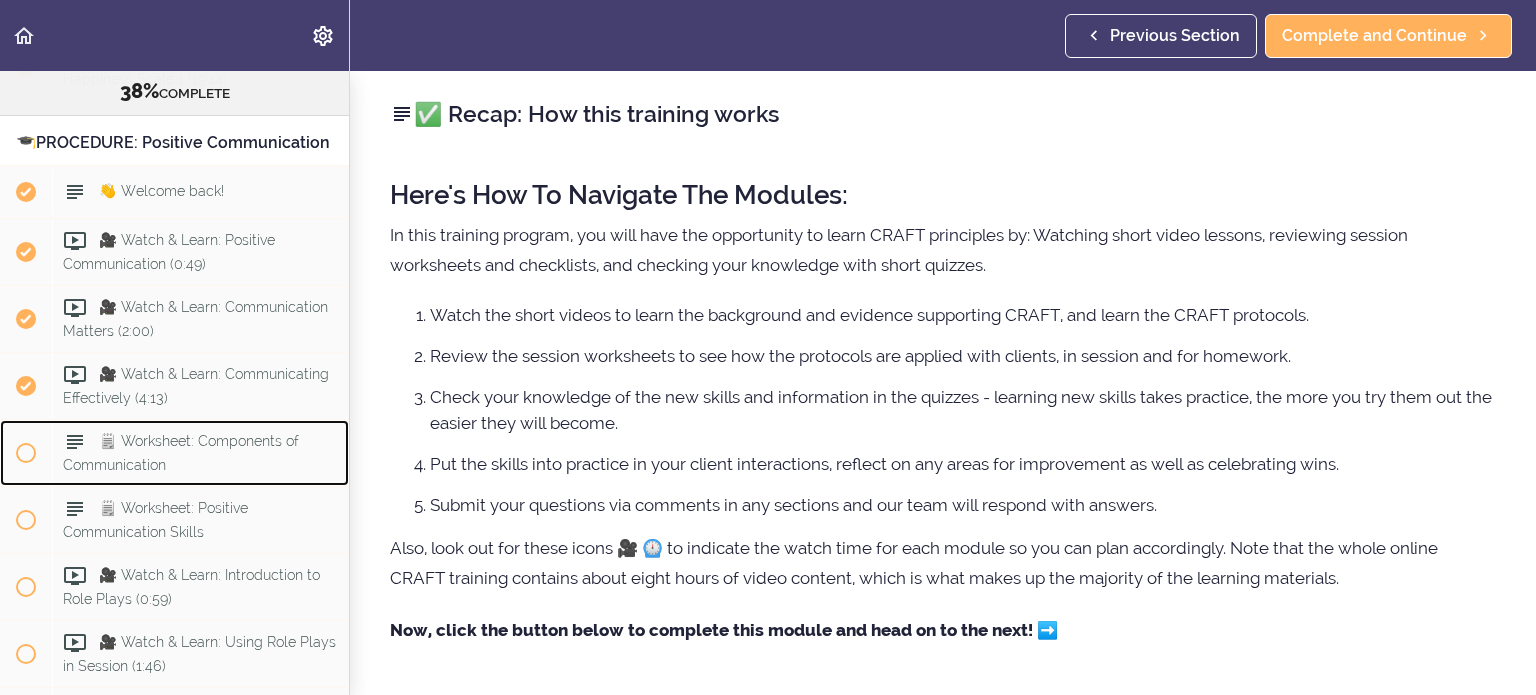 click on "🗒️ Worksheet: Components of Communication" at bounding box center [181, 452] 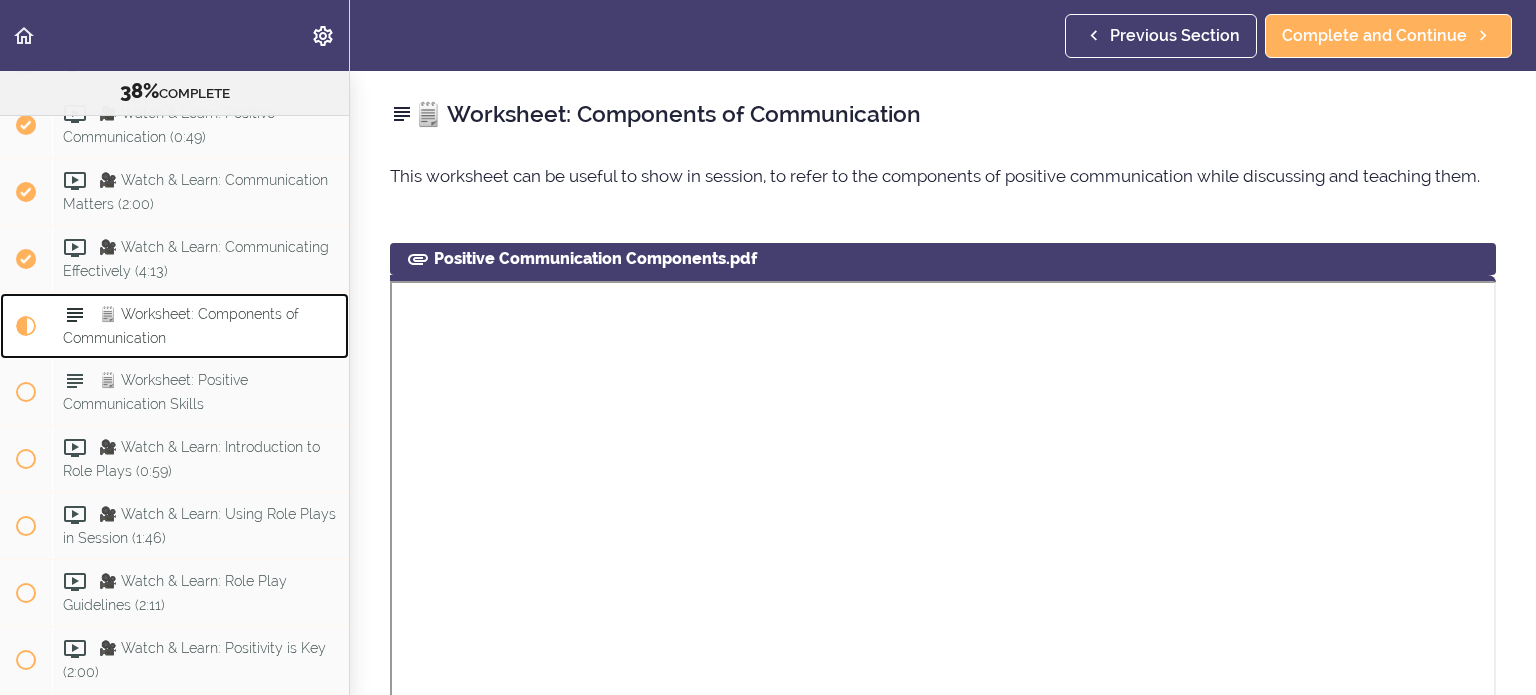 scroll, scrollTop: 5558, scrollLeft: 0, axis: vertical 